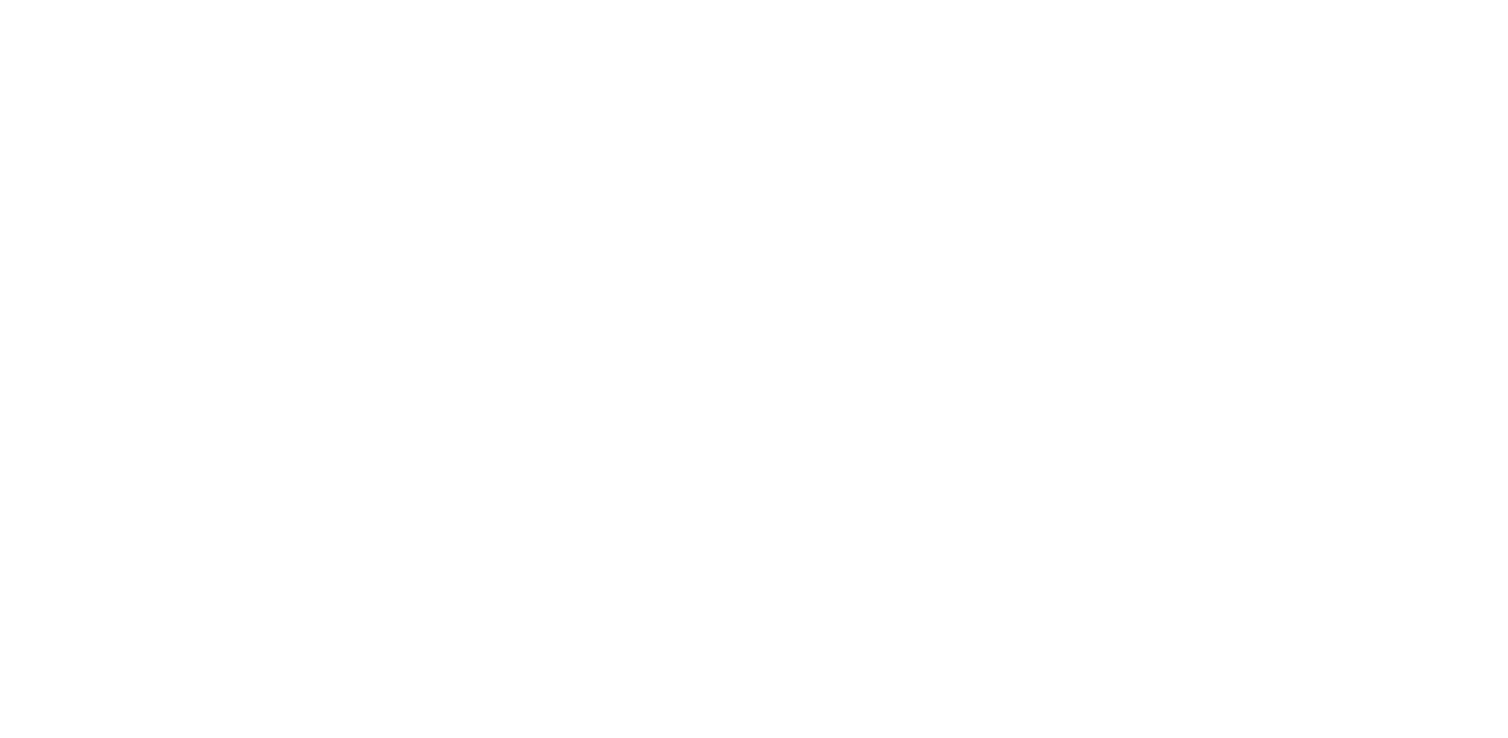 scroll, scrollTop: 0, scrollLeft: 0, axis: both 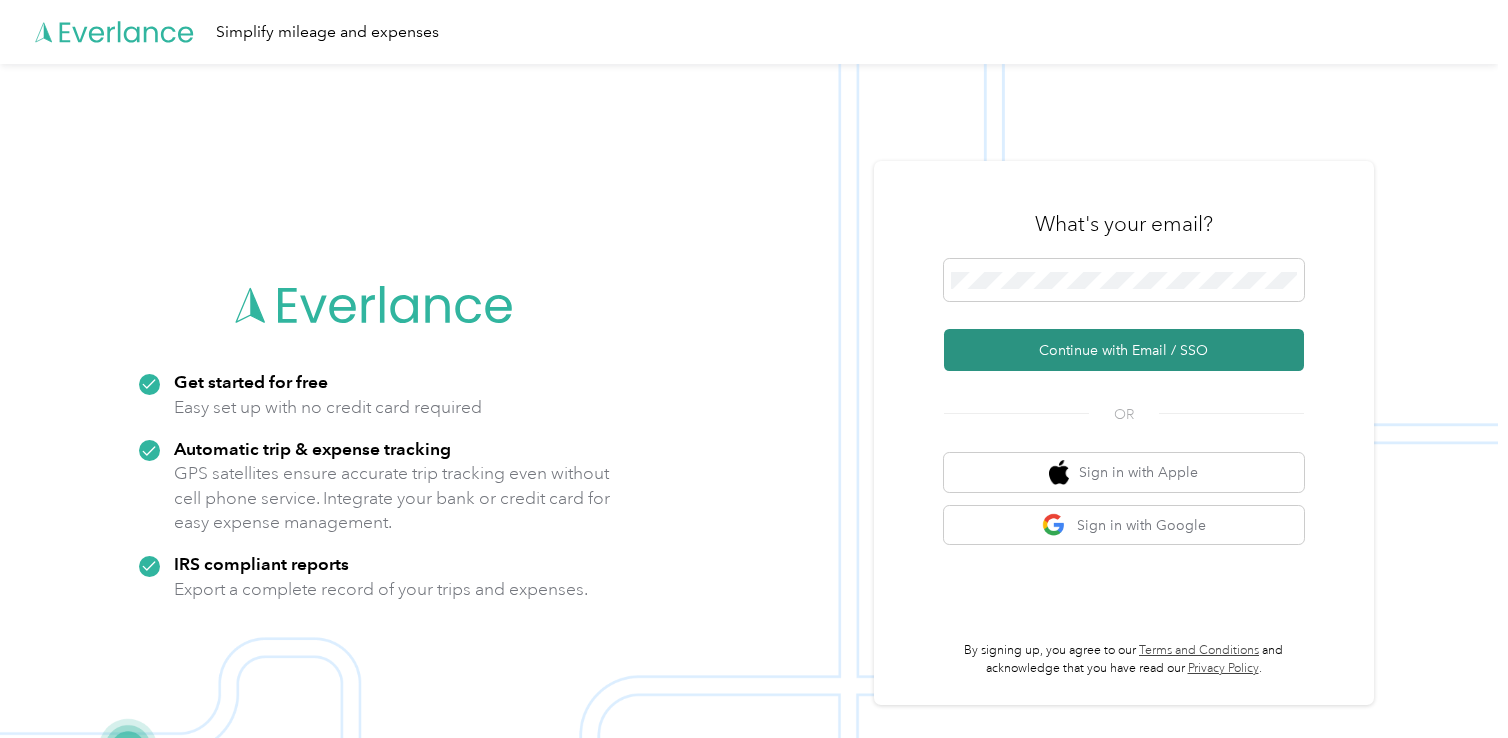 click on "Continue with Email / SSO" at bounding box center (1124, 350) 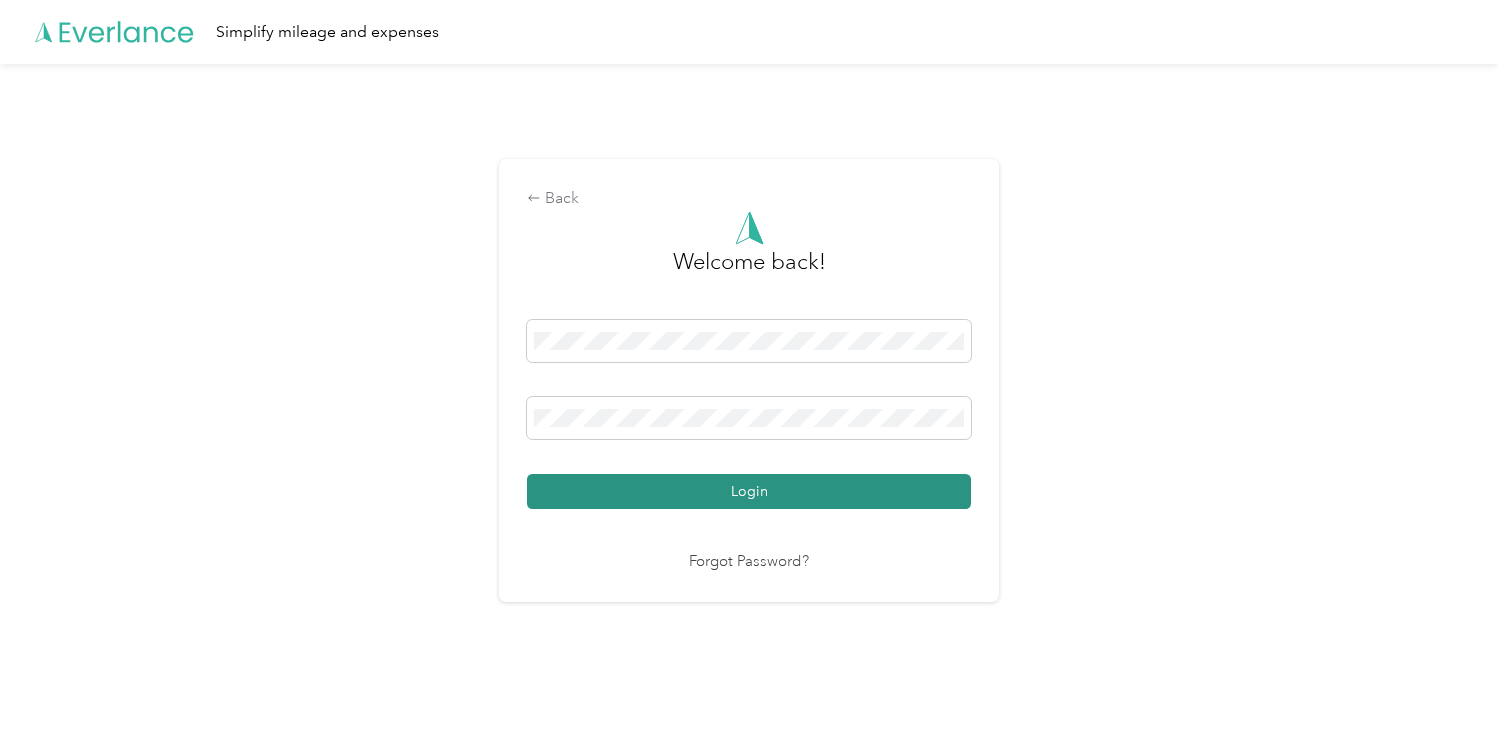 click on "Login" at bounding box center (749, 491) 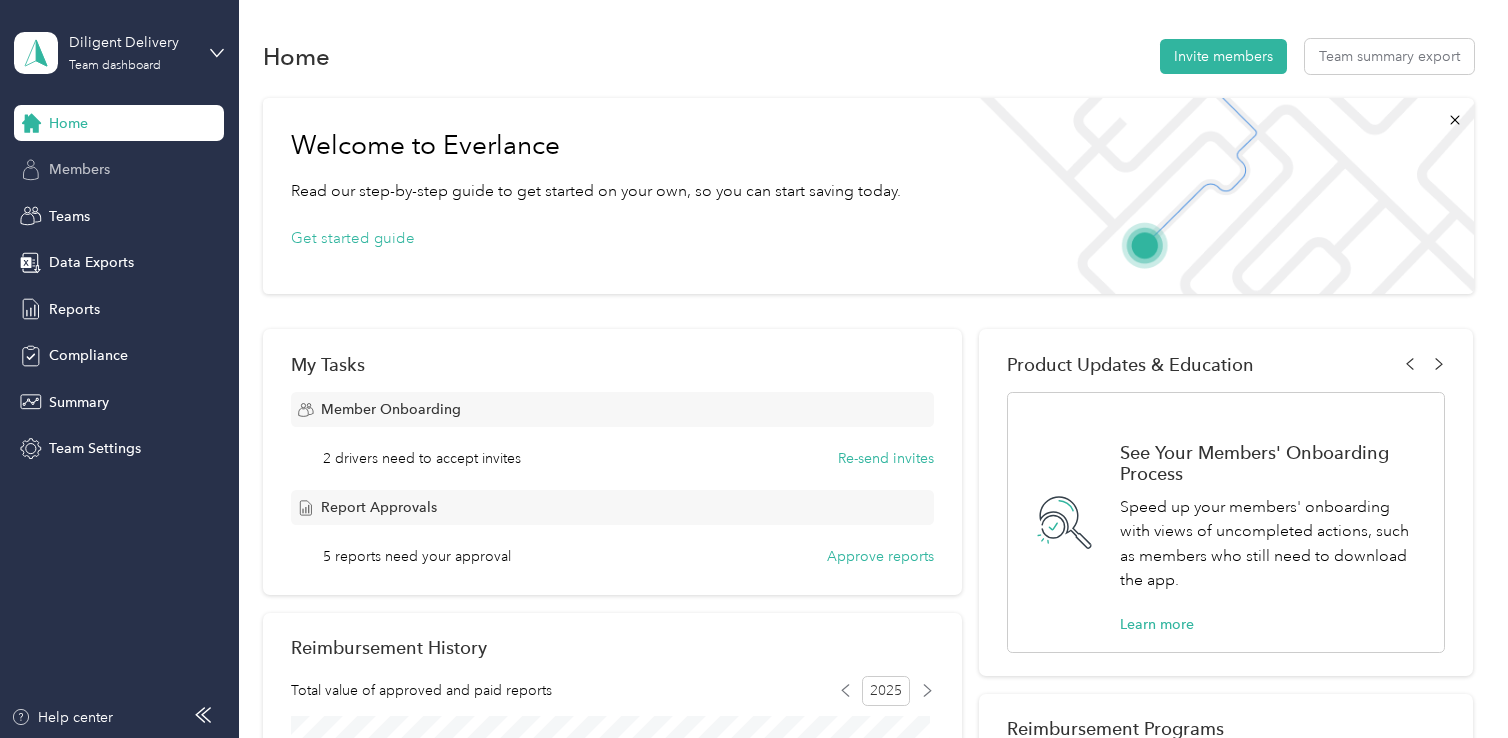 click on "Members" at bounding box center (79, 169) 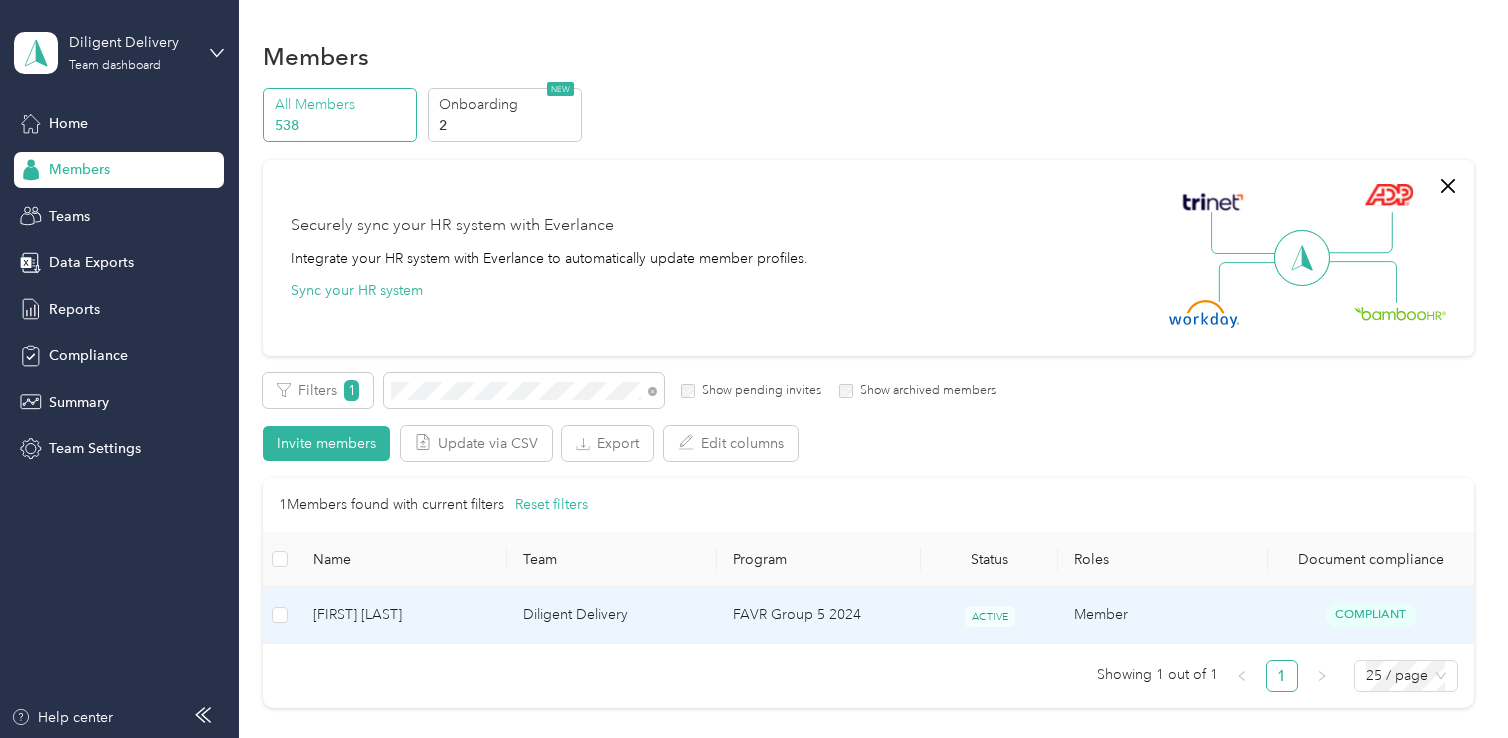 click on "FAVR Group 5 2024" at bounding box center [819, 615] 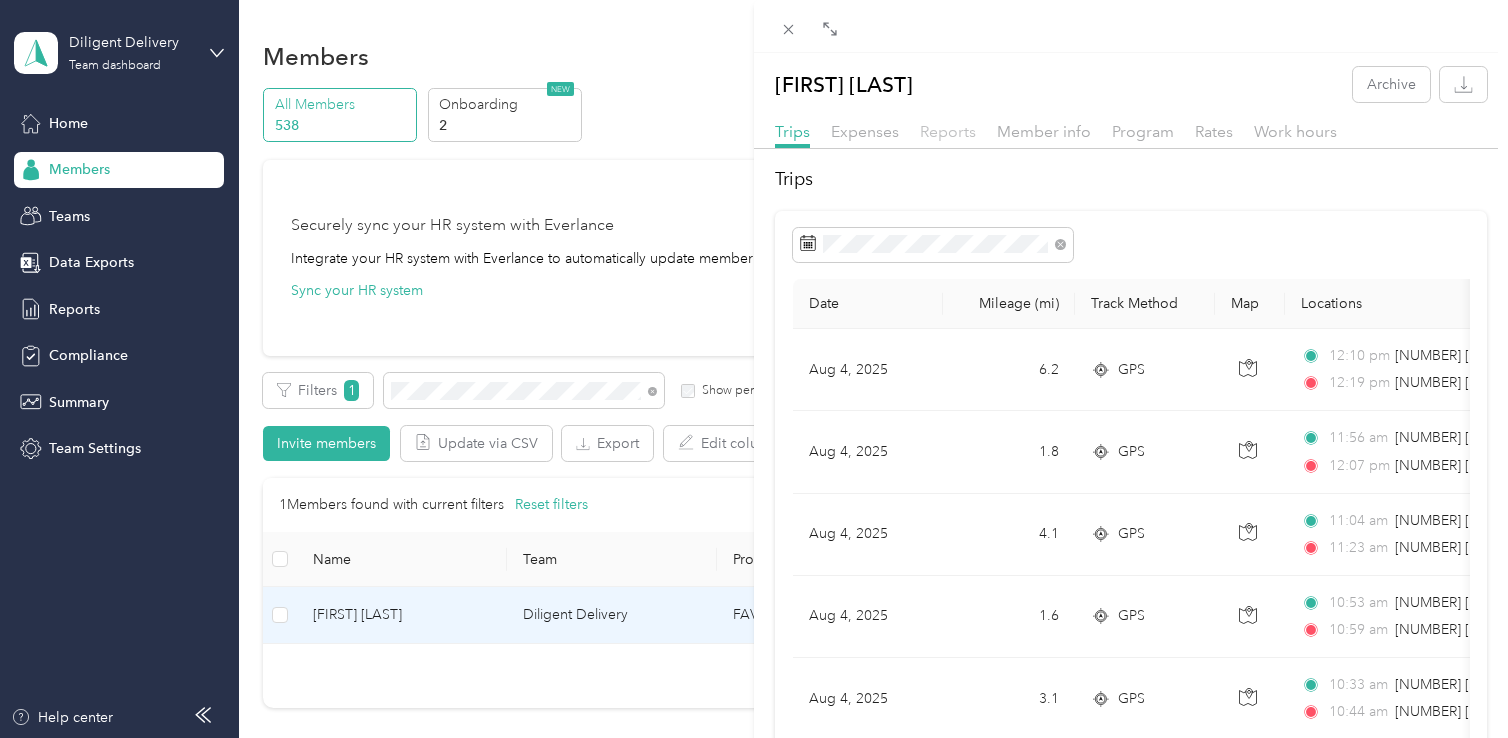 click on "Reports" at bounding box center [948, 131] 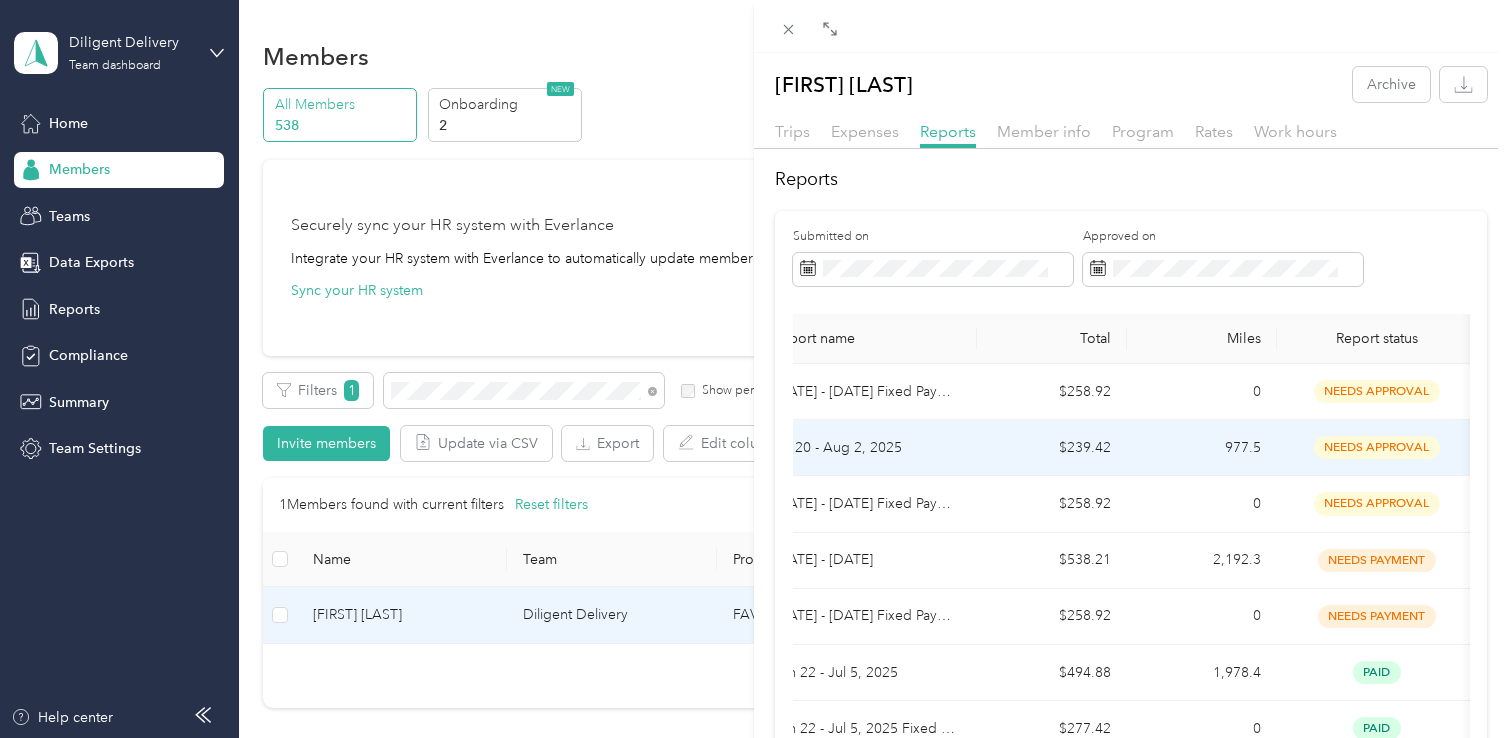 scroll, scrollTop: 0, scrollLeft: 0, axis: both 